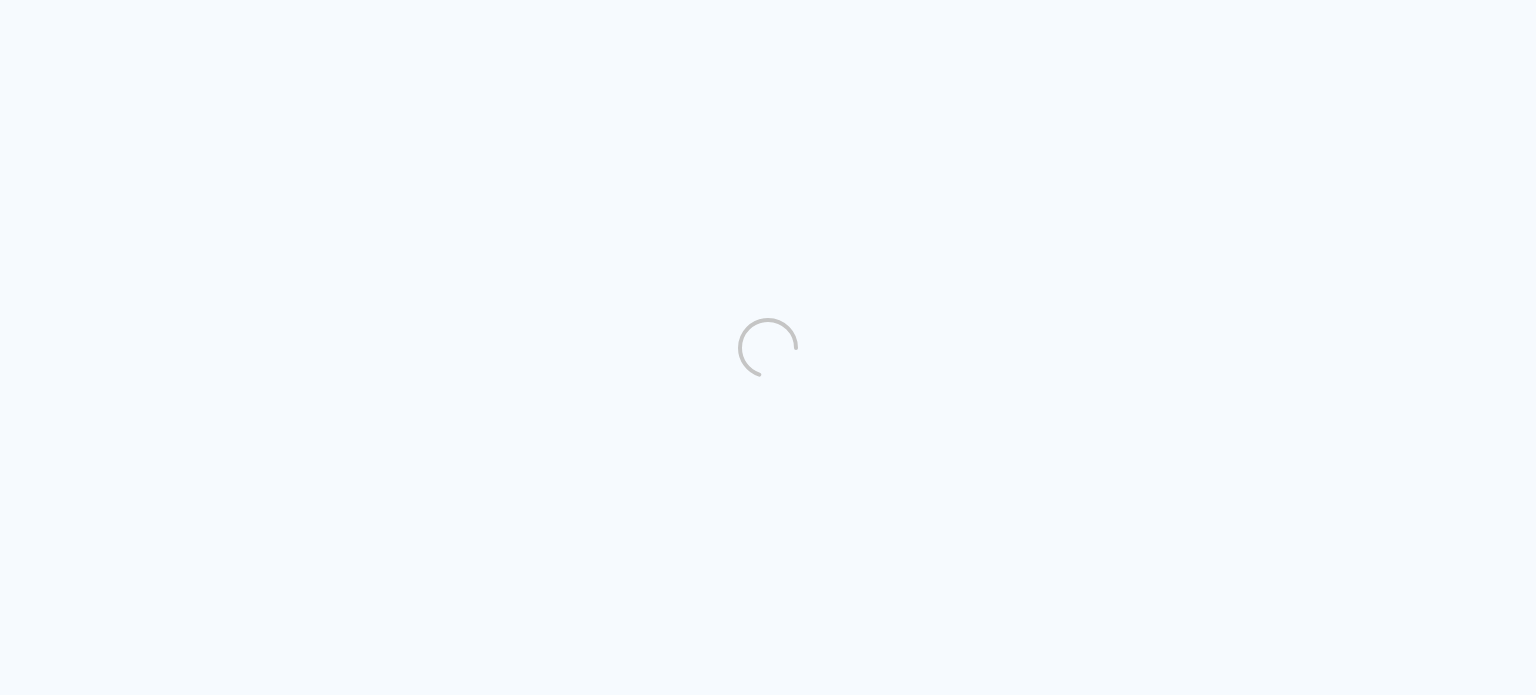 scroll, scrollTop: 0, scrollLeft: 0, axis: both 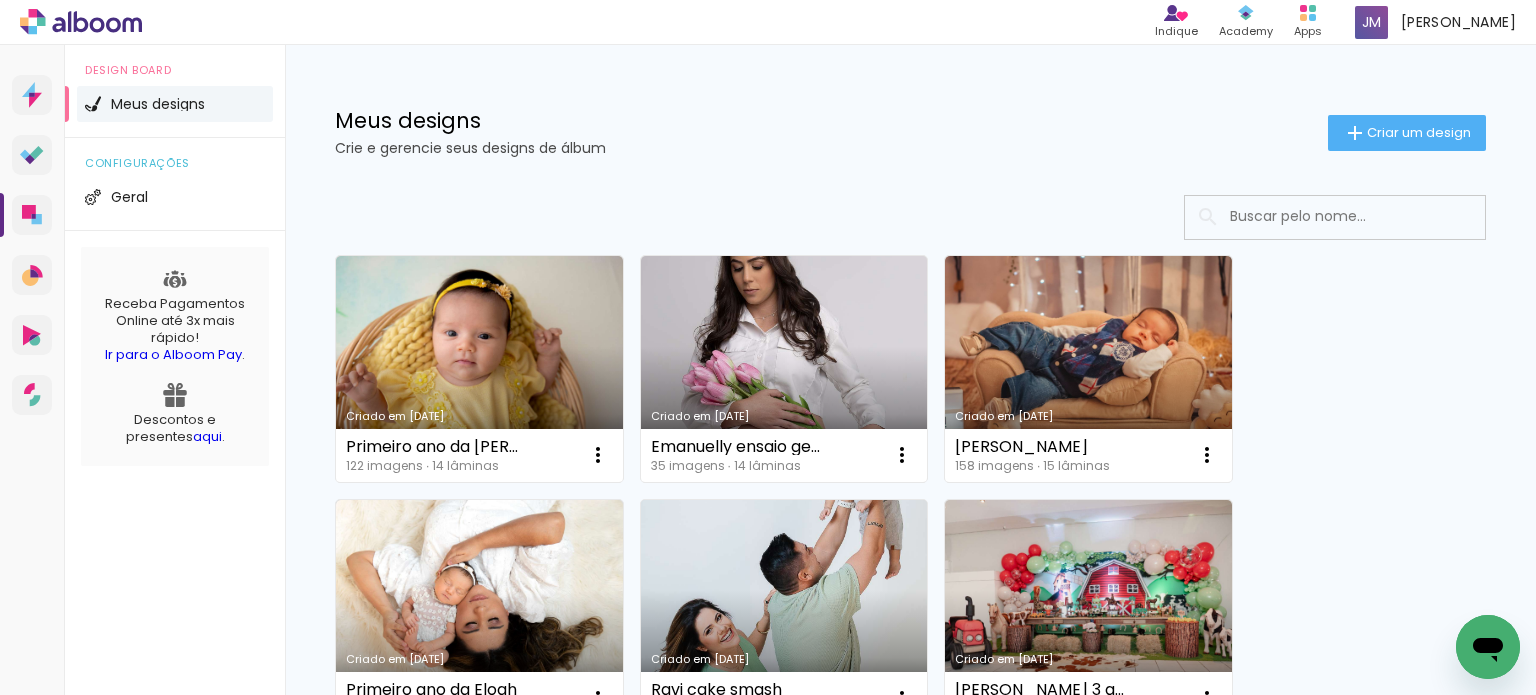 click on "Criado em [DATE]" at bounding box center (784, 613) 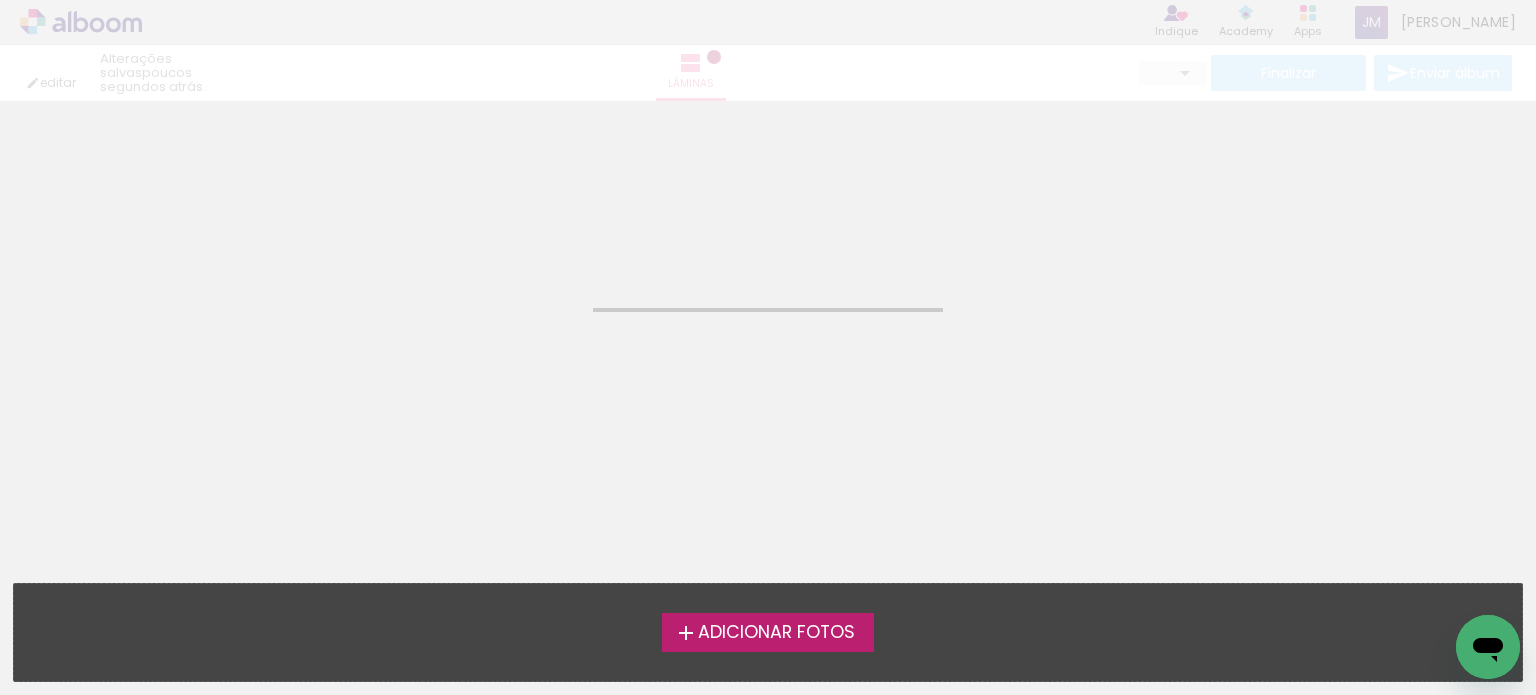 click on "Biblioteca Todas as fotos Não utilizadas Adicionar
Fotos   Adicionar Fotos Solte suas fotos aqui..." at bounding box center (768, 632) 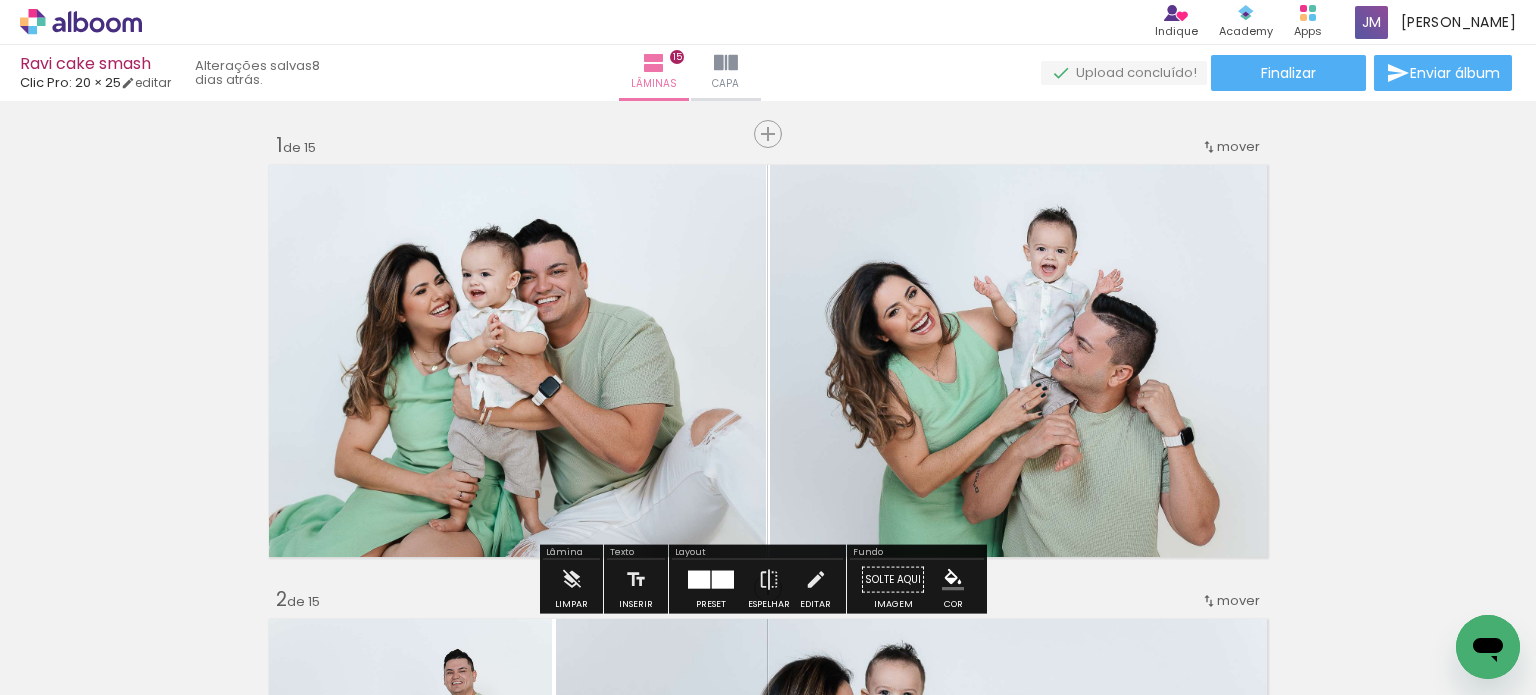 click at bounding box center (29, 668) 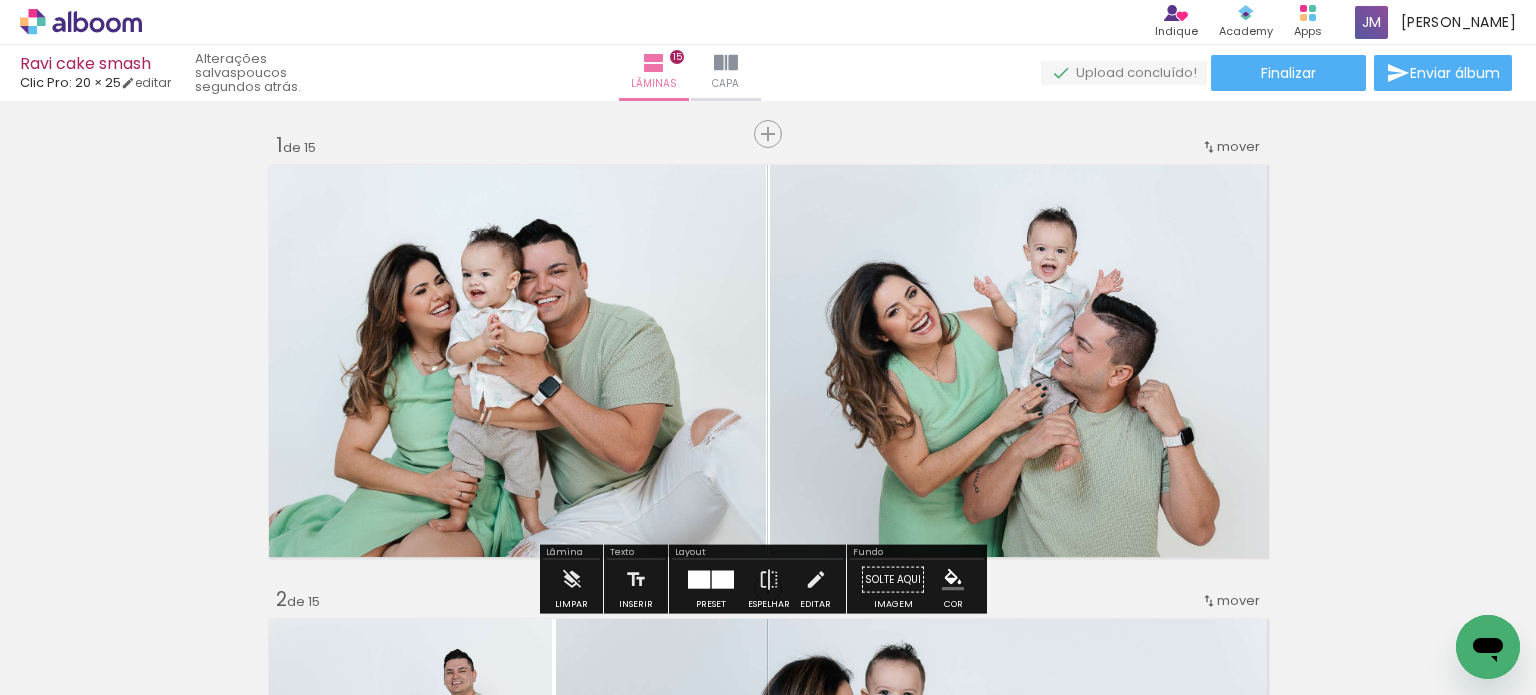 click on "Inserir lâmina 1  de 15  Inserir lâmina 2  de 15  Inserir lâmina 3  de 15  Inserir lâmina 4  de 15  Inserir lâmina 5  de 15  Inserir lâmina 6  de 15  Inserir lâmina 7  de 15  Inserir lâmina 8  de 15  Inserir lâmina 9  de 15  Inserir lâmina 10  de 15  Inserir lâmina 11  de 15  Inserir lâmina 12  de 15  Inserir lâmina 13  de 15  Inserir lâmina 14  de 15  Inserir lâmina 15  de 15" at bounding box center (768, 3740) 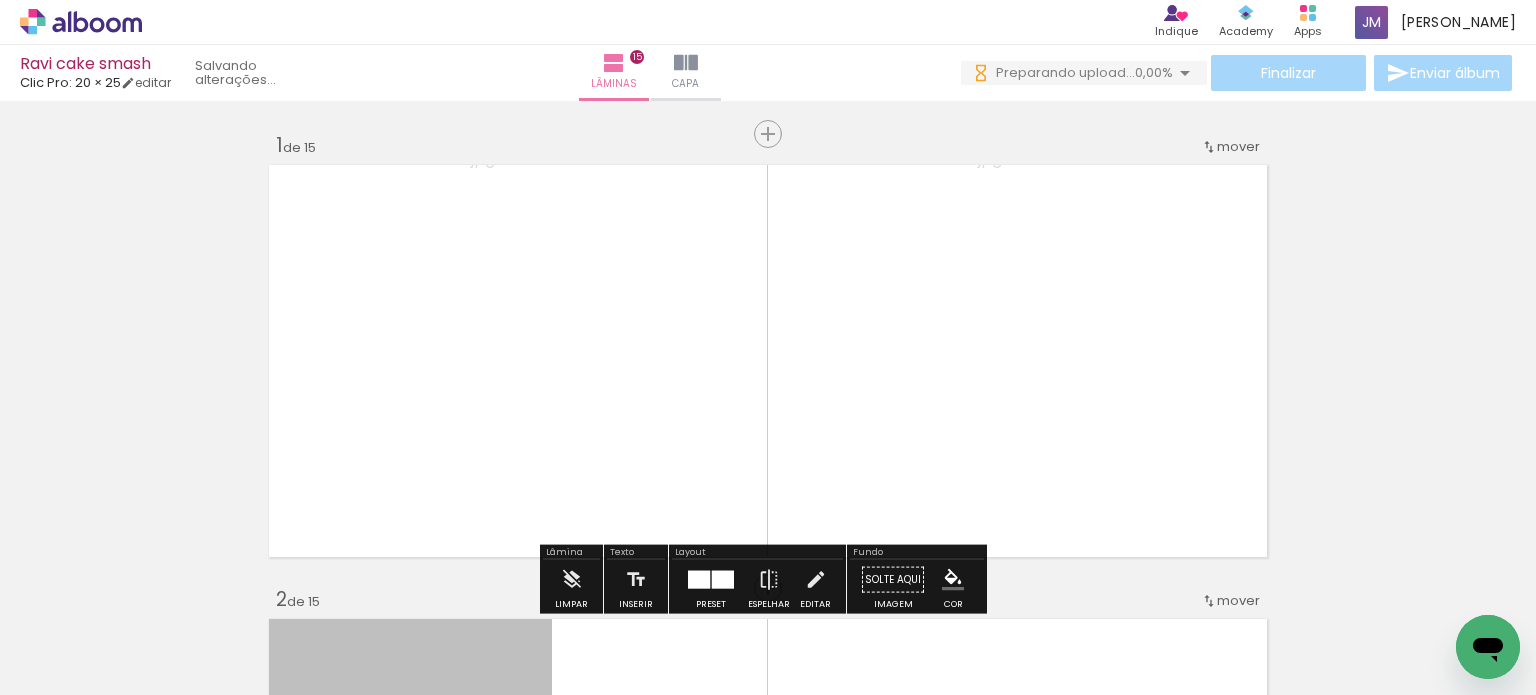scroll, scrollTop: 0, scrollLeft: 0, axis: both 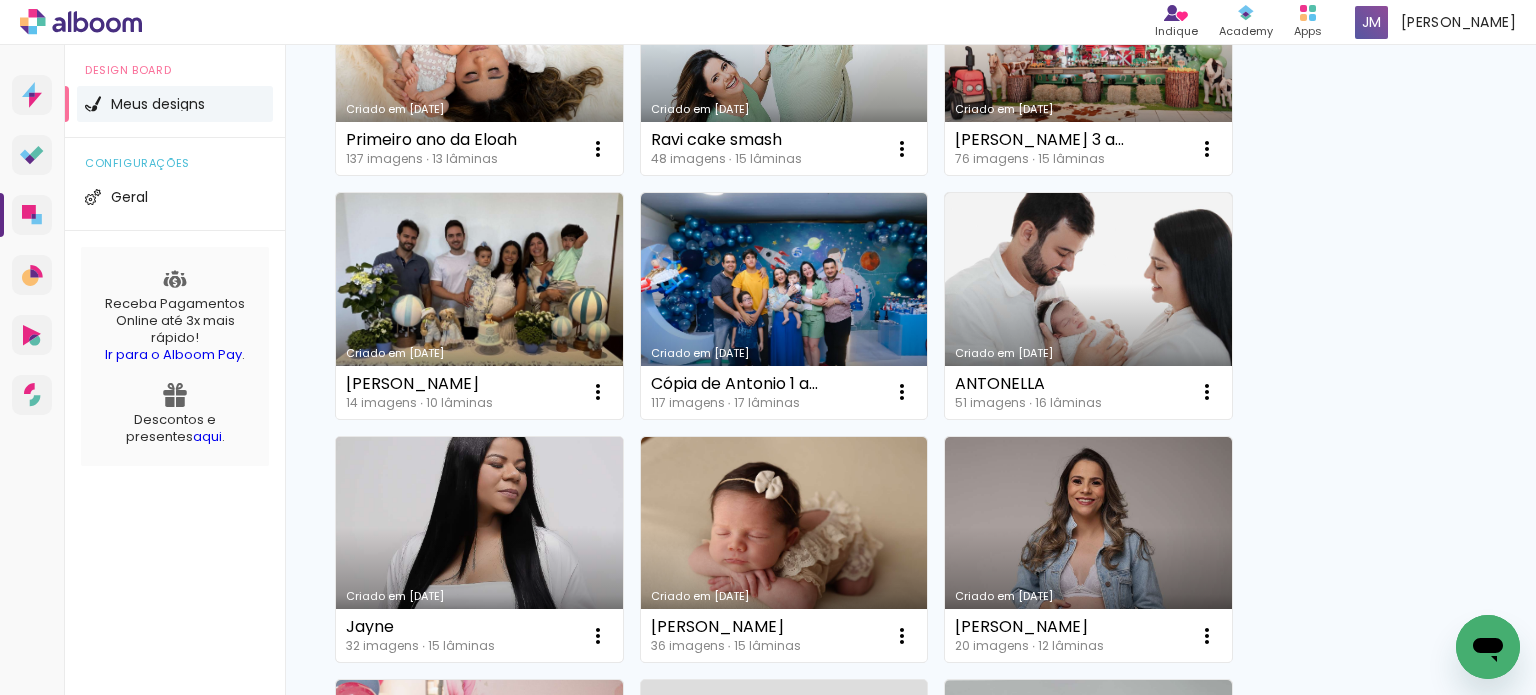 click on "Criado em [DATE]" at bounding box center [479, 596] 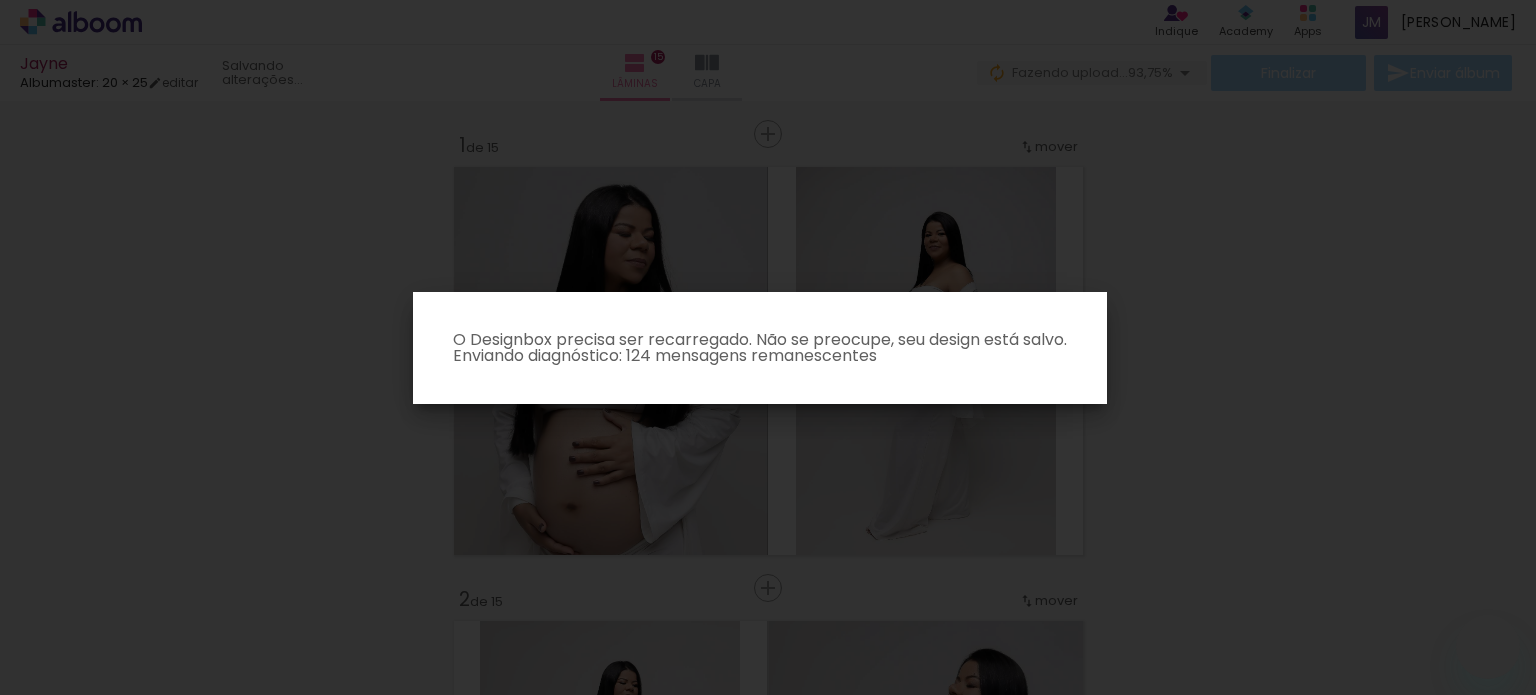 scroll, scrollTop: 0, scrollLeft: 0, axis: both 